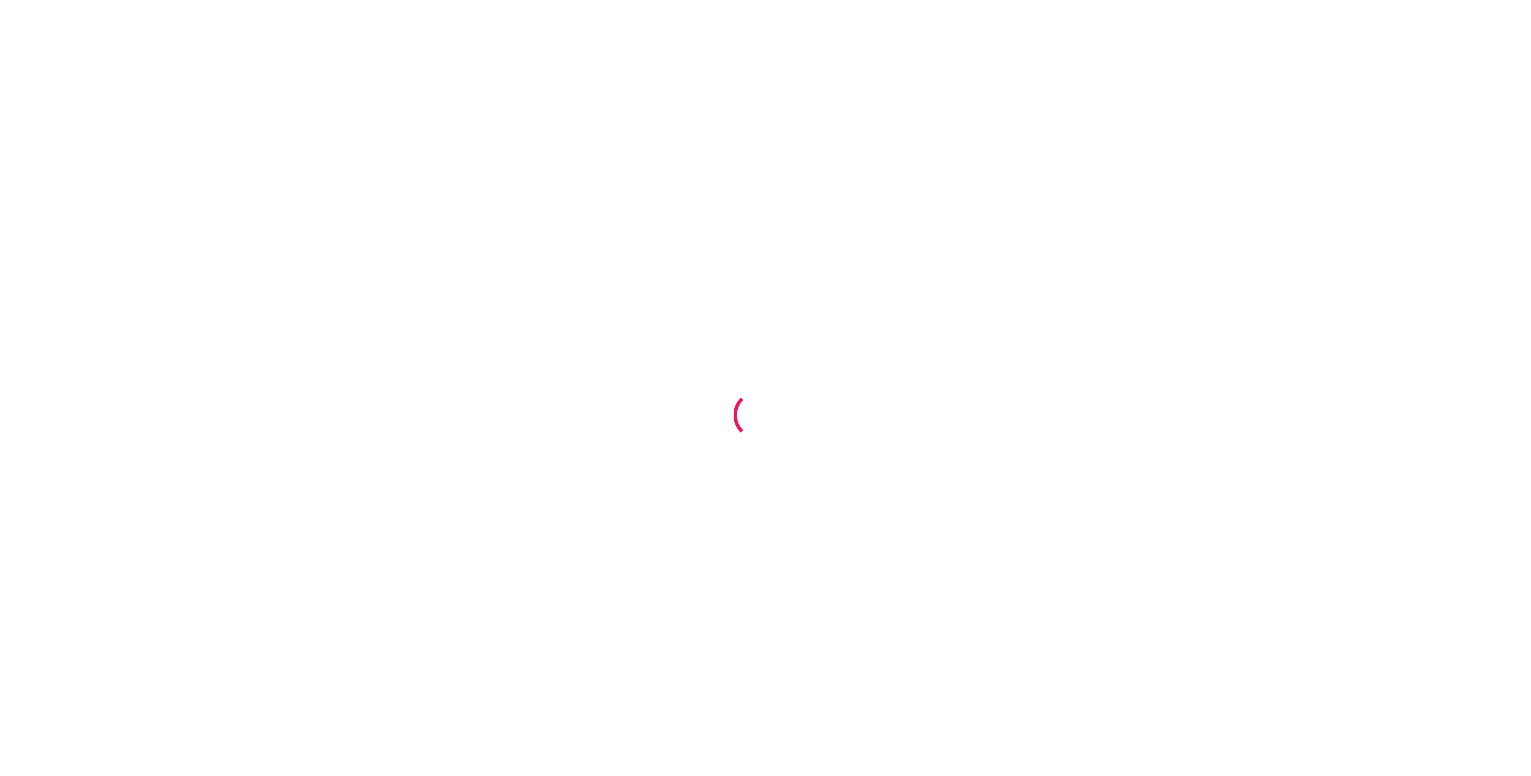 scroll, scrollTop: 0, scrollLeft: 0, axis: both 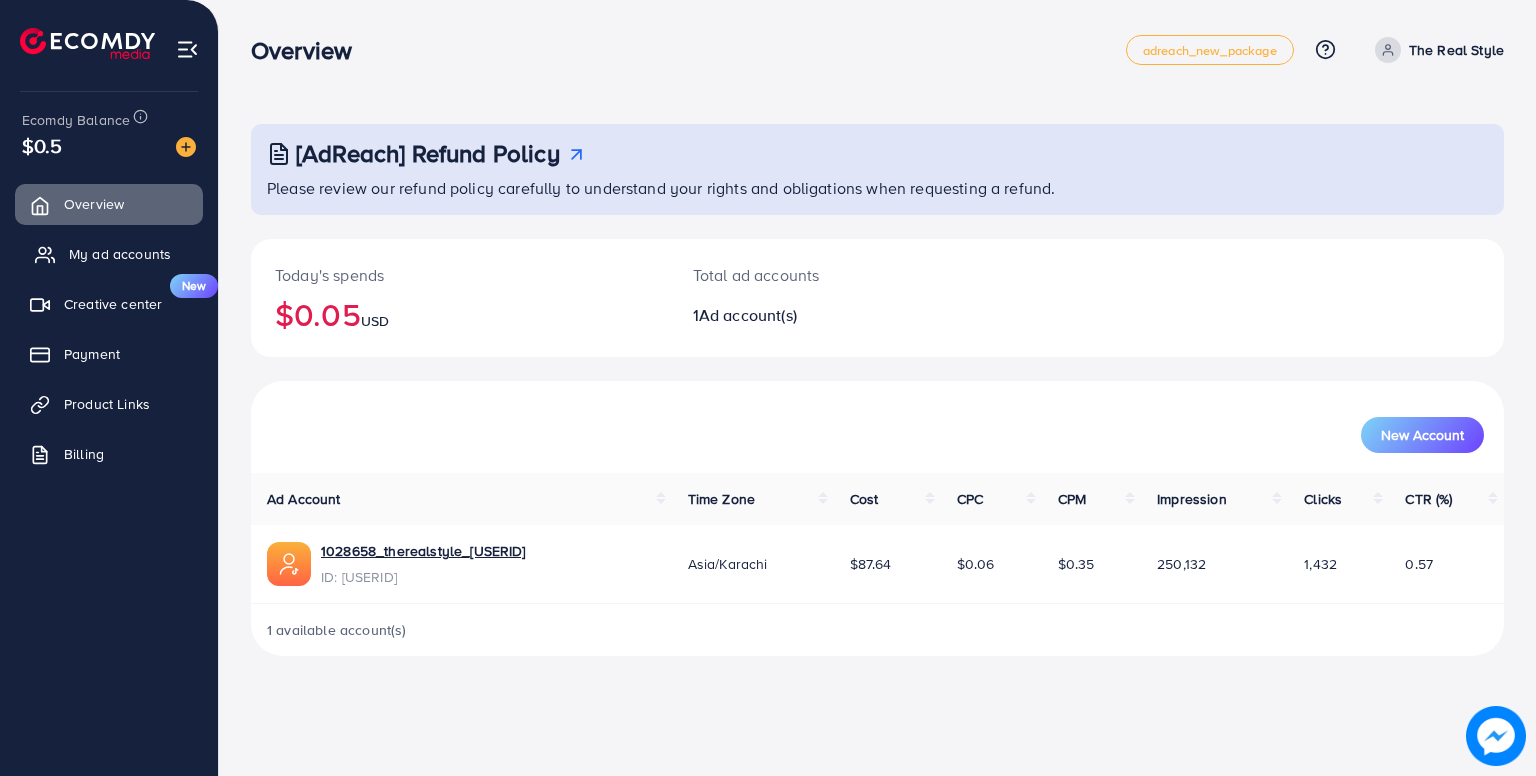 click on "My ad accounts" at bounding box center (120, 254) 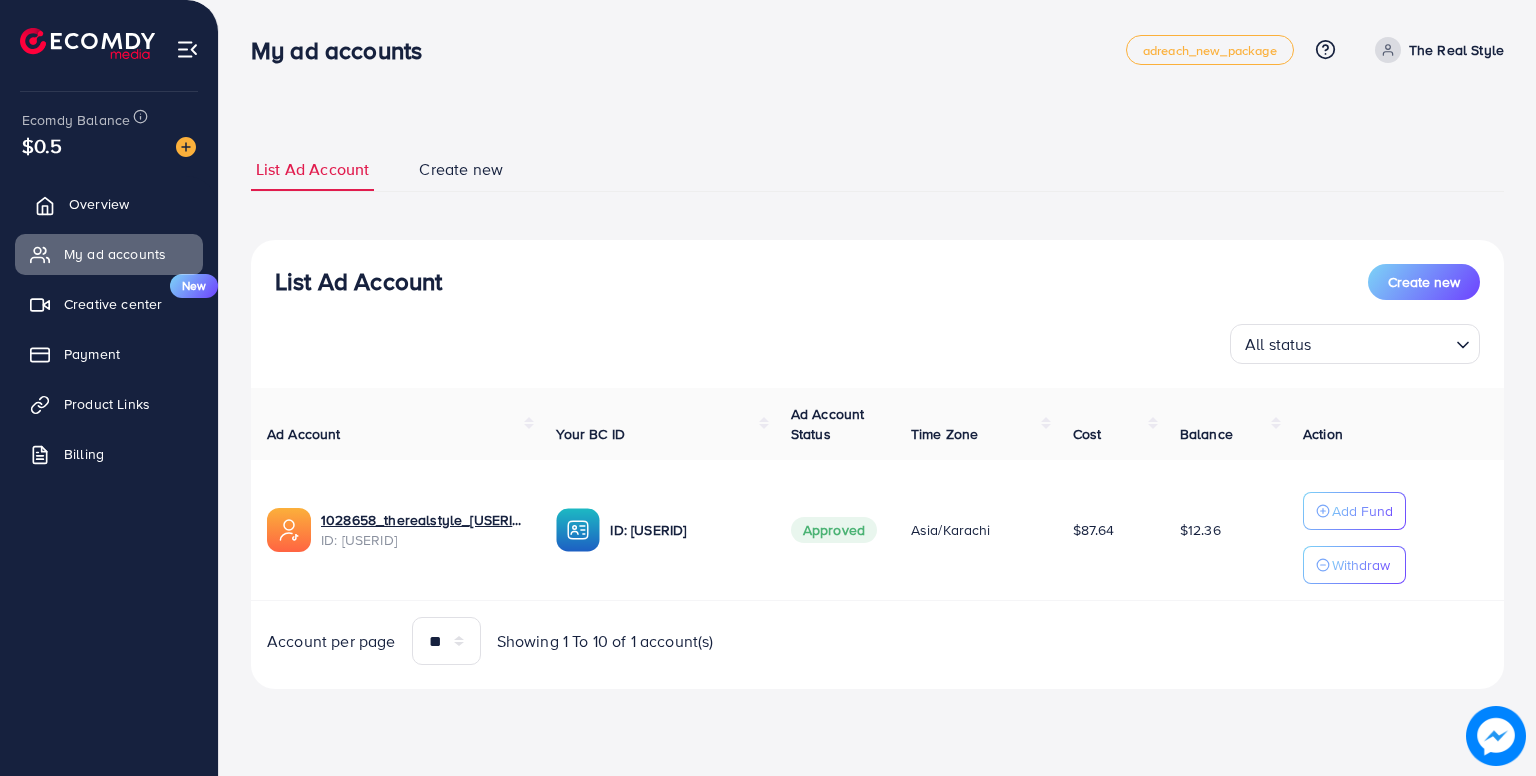 click on "Overview" at bounding box center (99, 204) 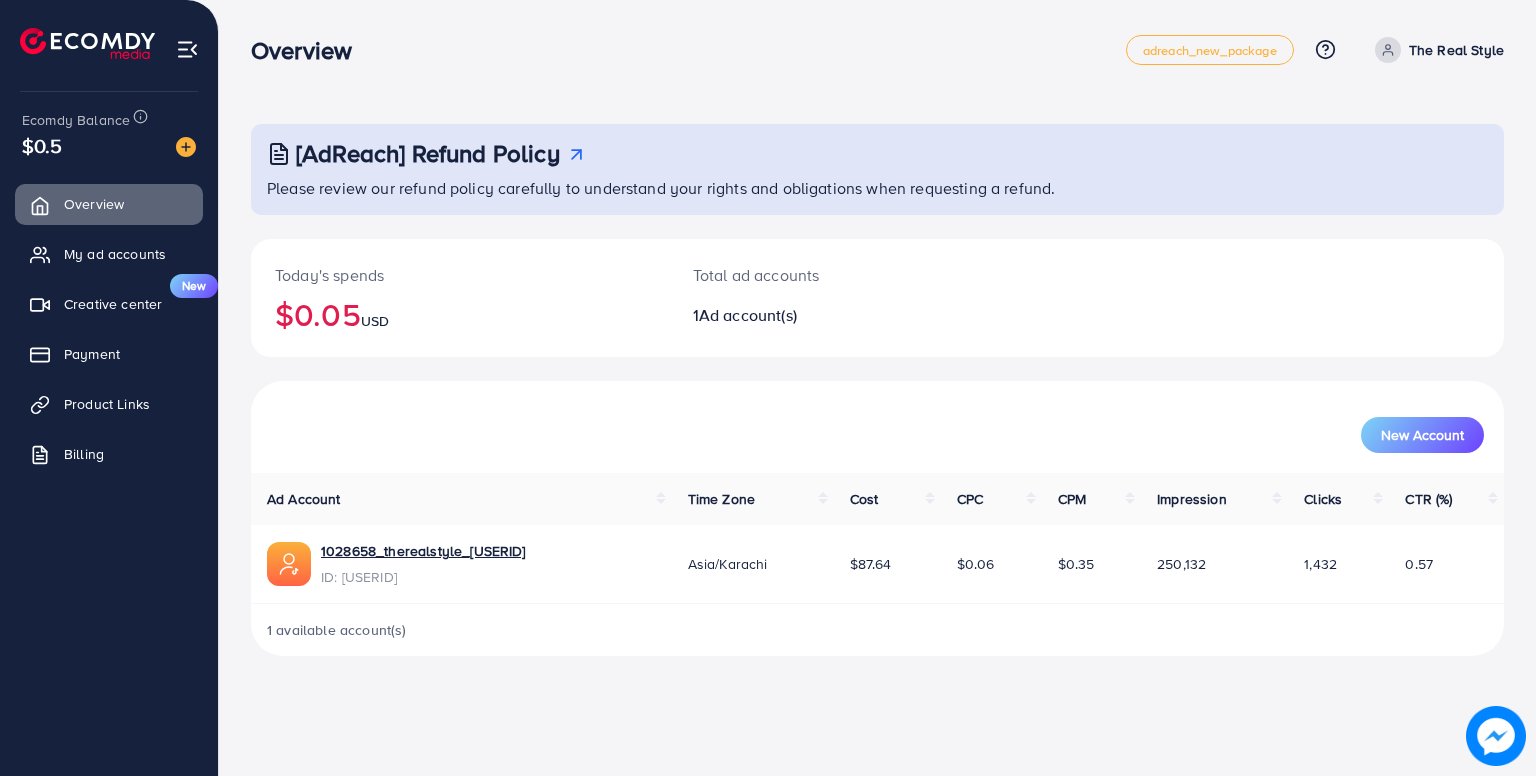 drag, startPoint x: 883, startPoint y: 563, endPoint x: 924, endPoint y: 565, distance: 41.04875 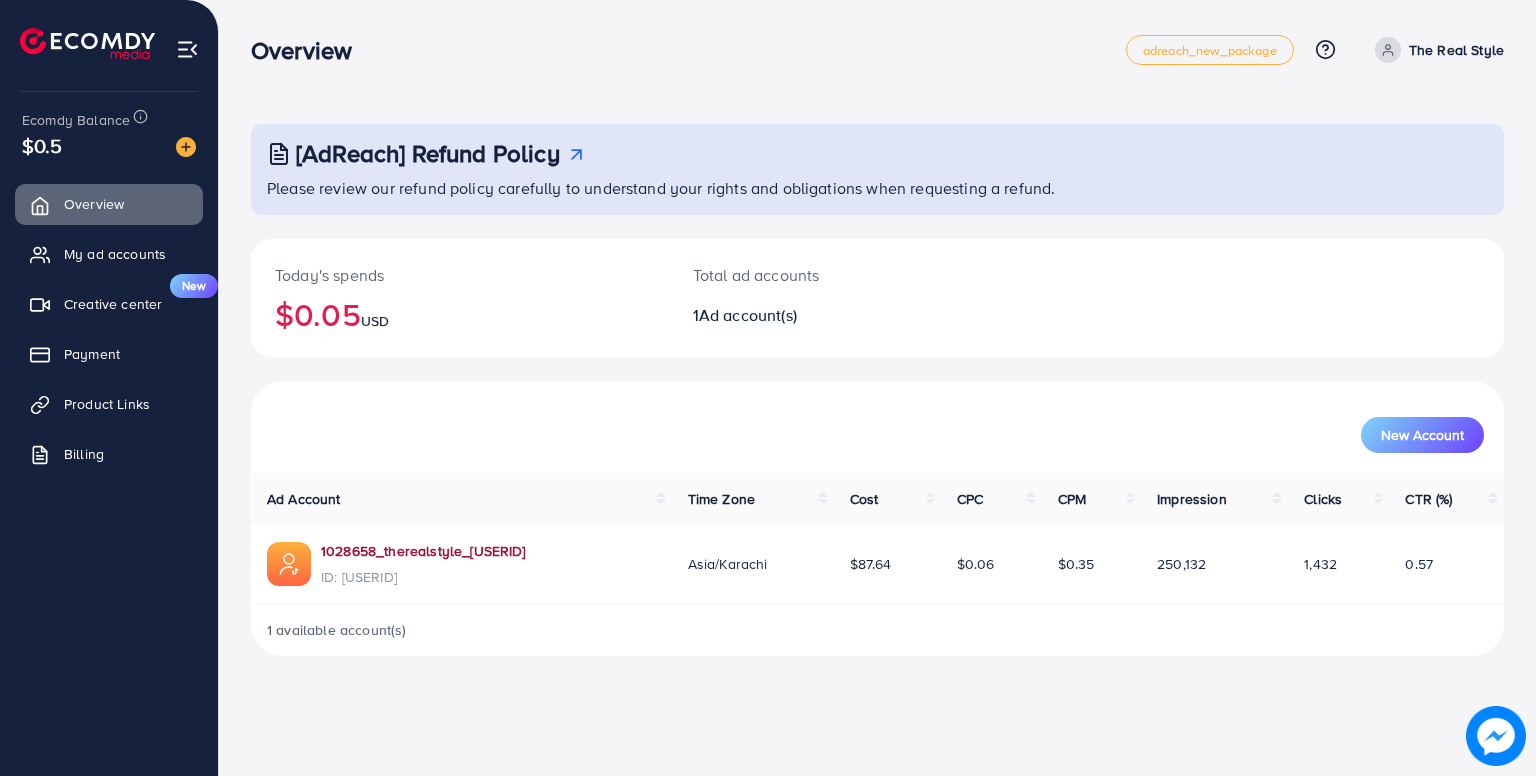click on "1028658_therealstyle_1747486747008" at bounding box center [423, 551] 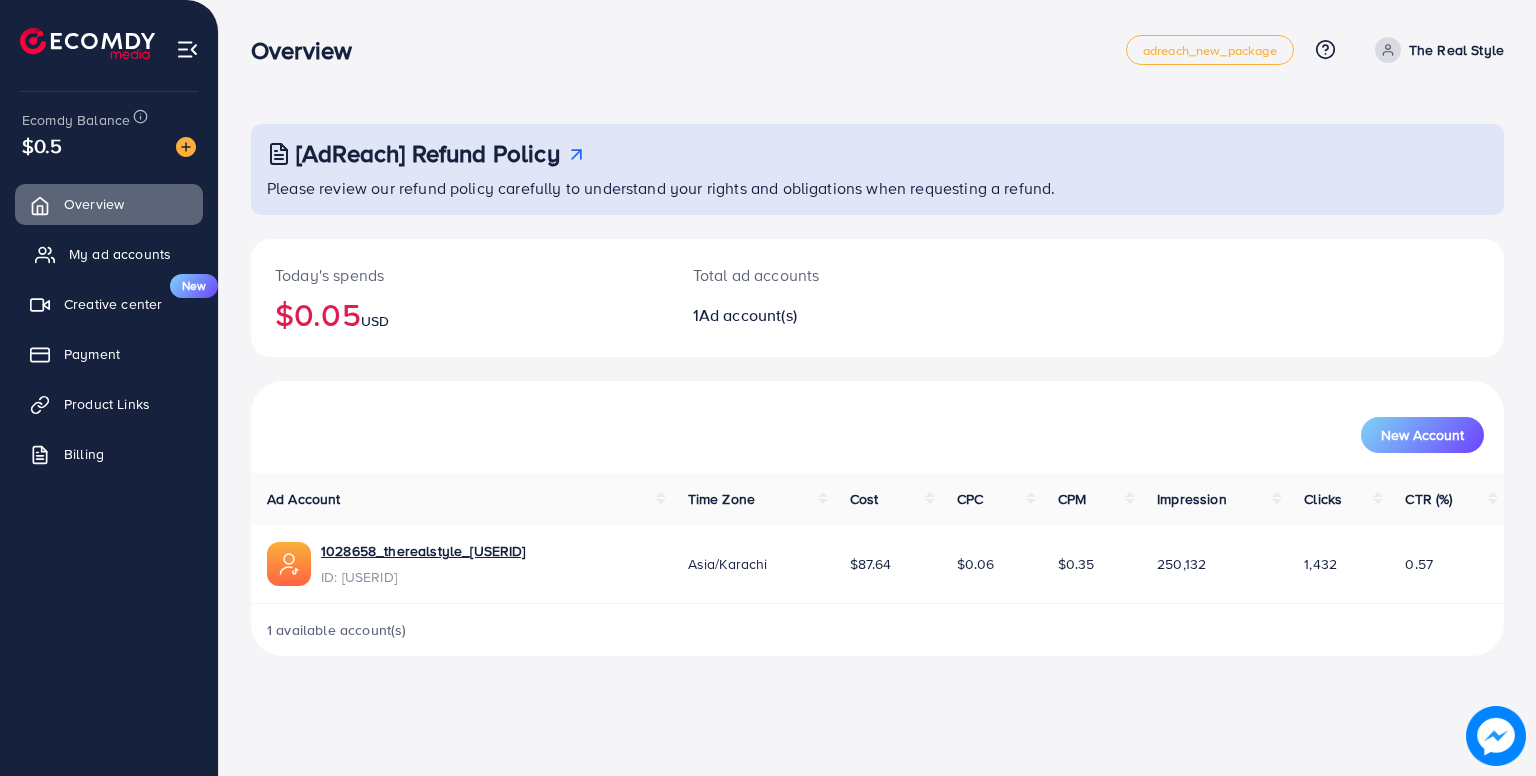 click on "My ad accounts" at bounding box center (109, 254) 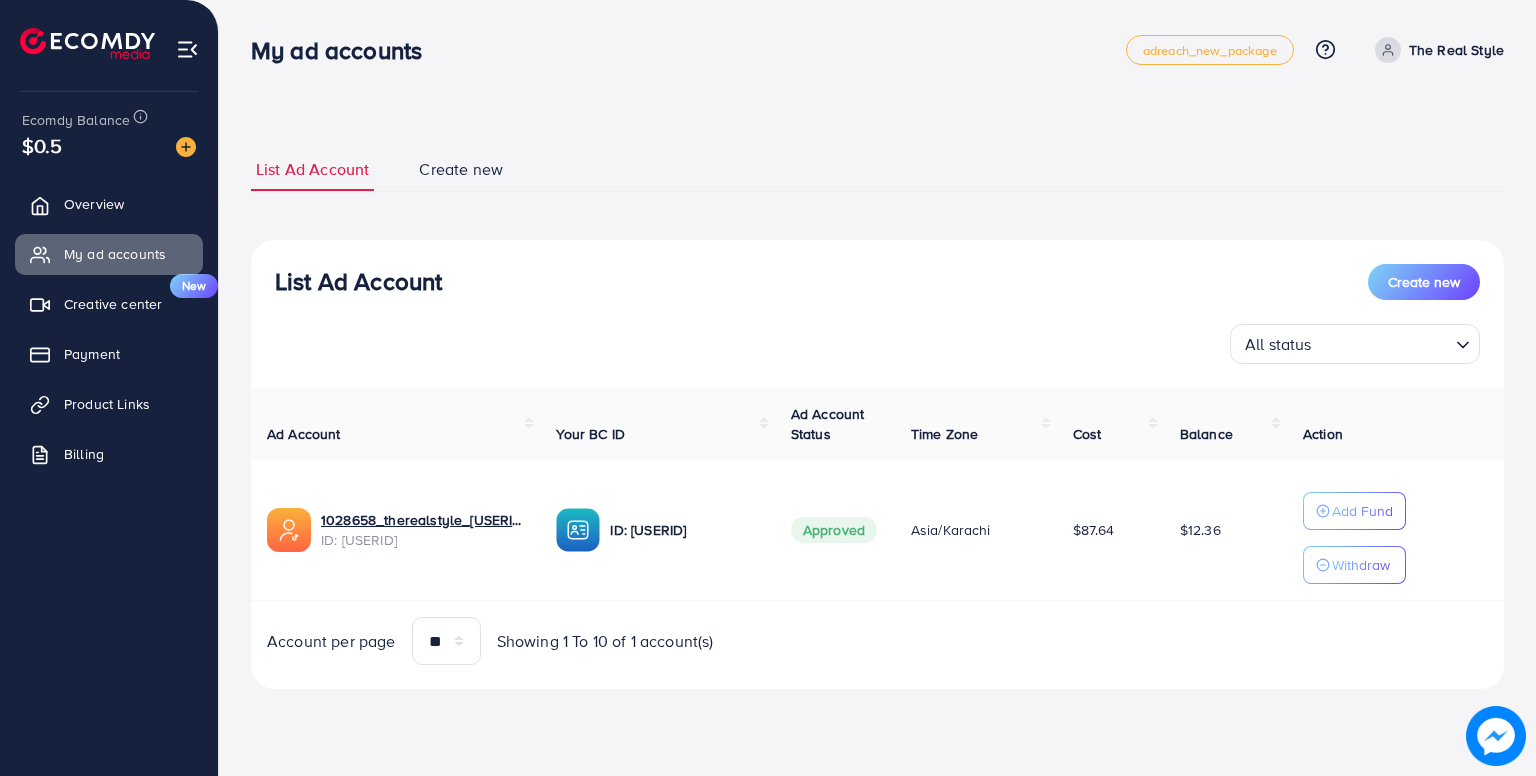 drag, startPoint x: 1104, startPoint y: 529, endPoint x: 1137, endPoint y: 529, distance: 33 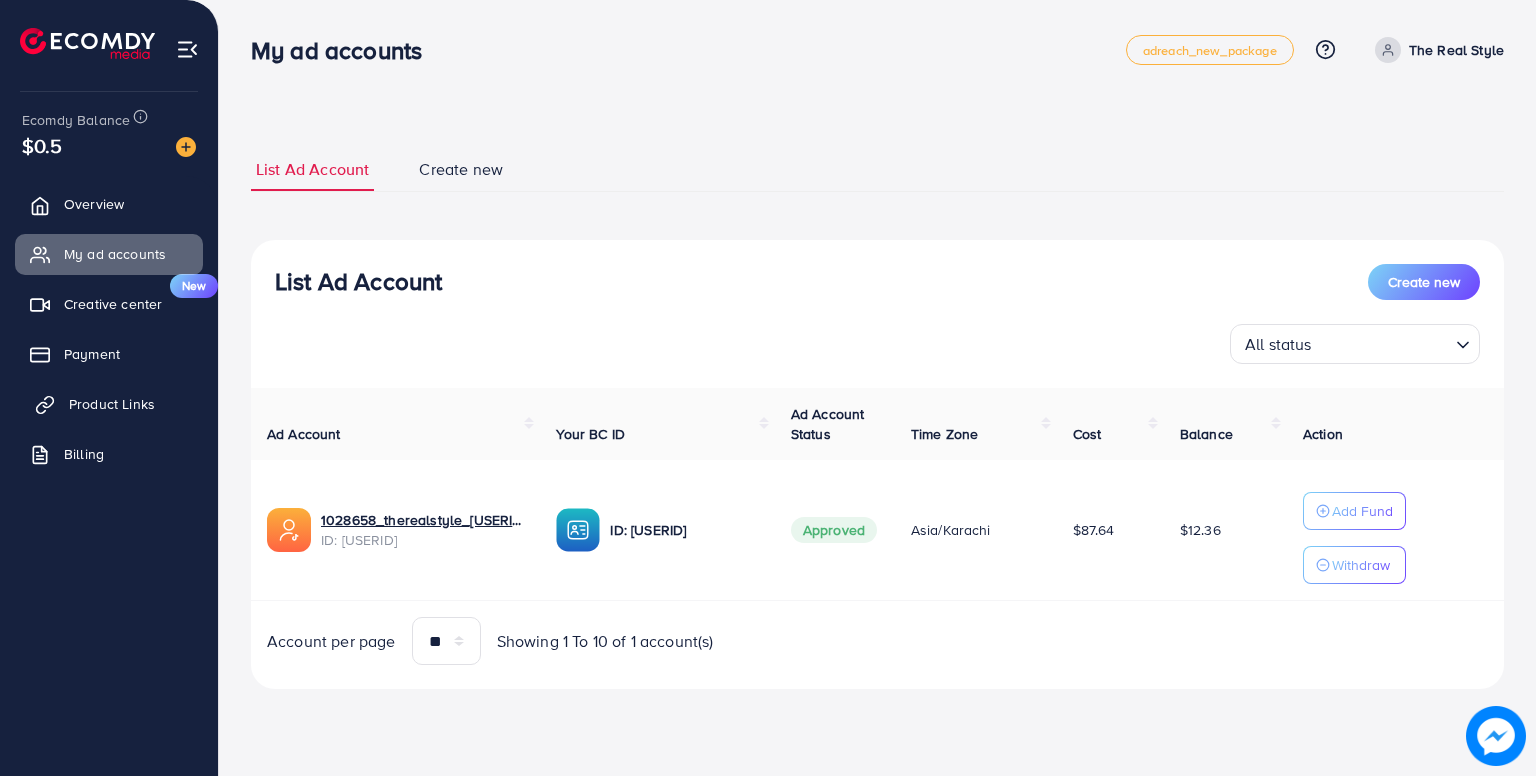 click on "Product Links" at bounding box center (112, 404) 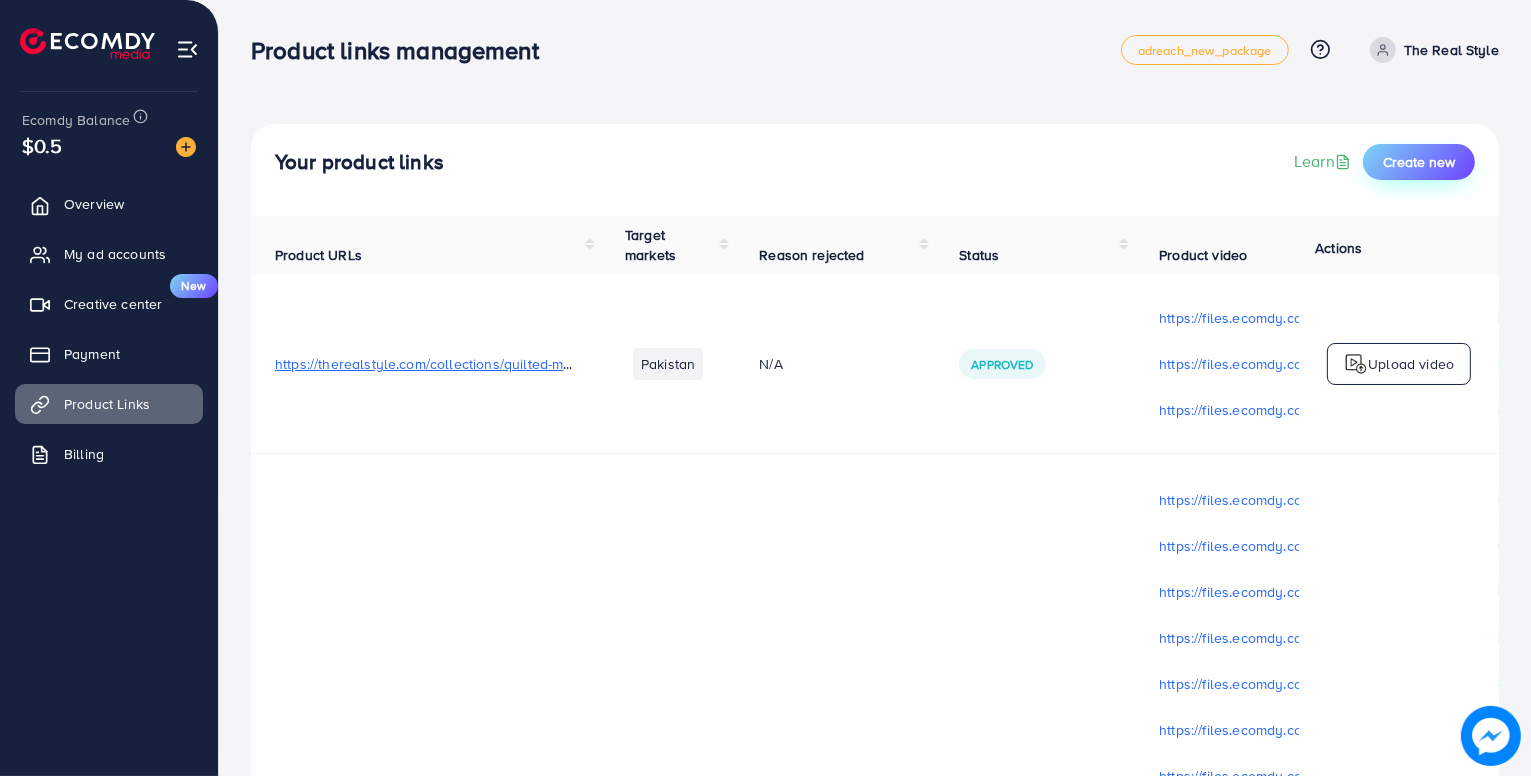 click on "Create new" at bounding box center [1419, 162] 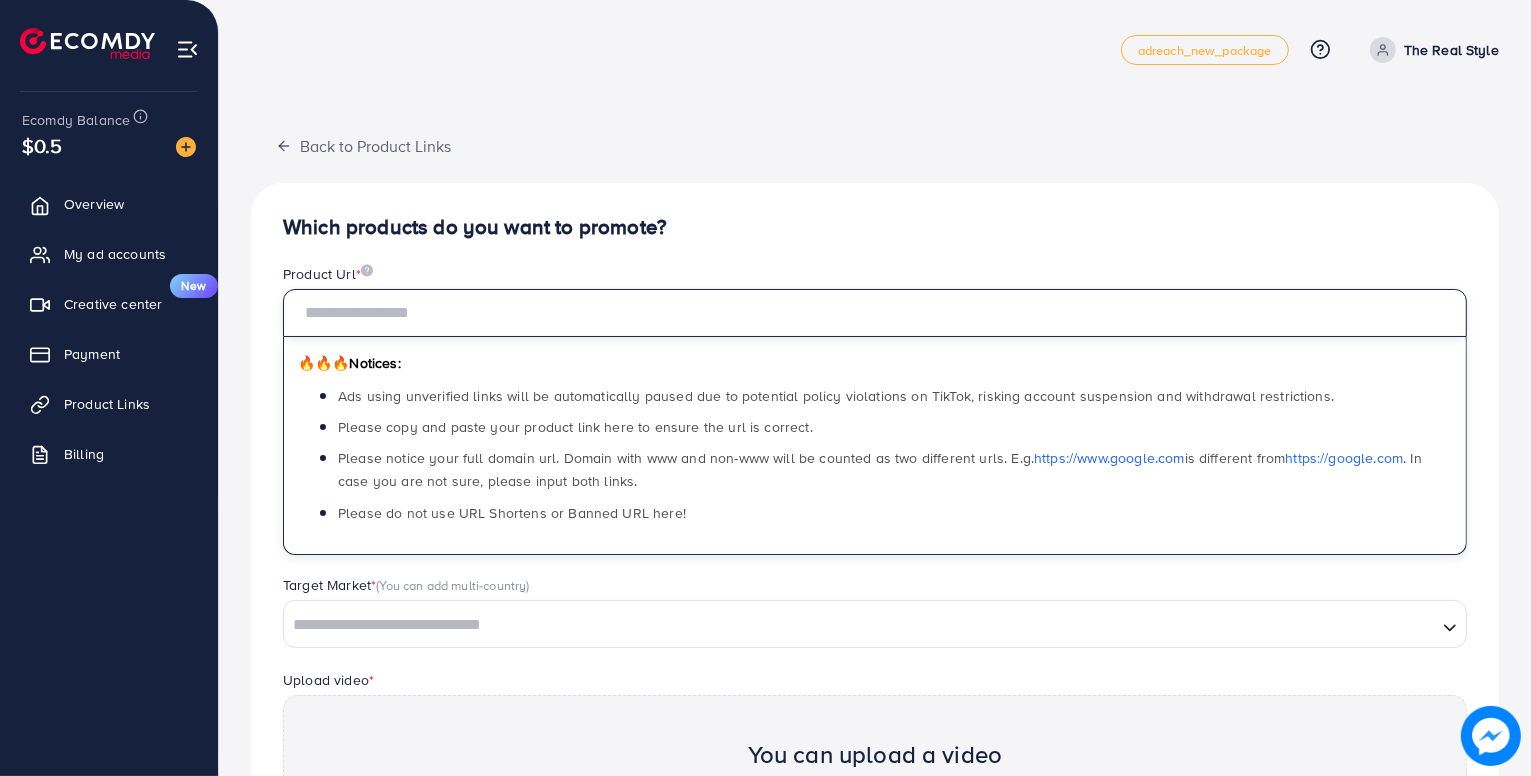 click at bounding box center [875, 313] 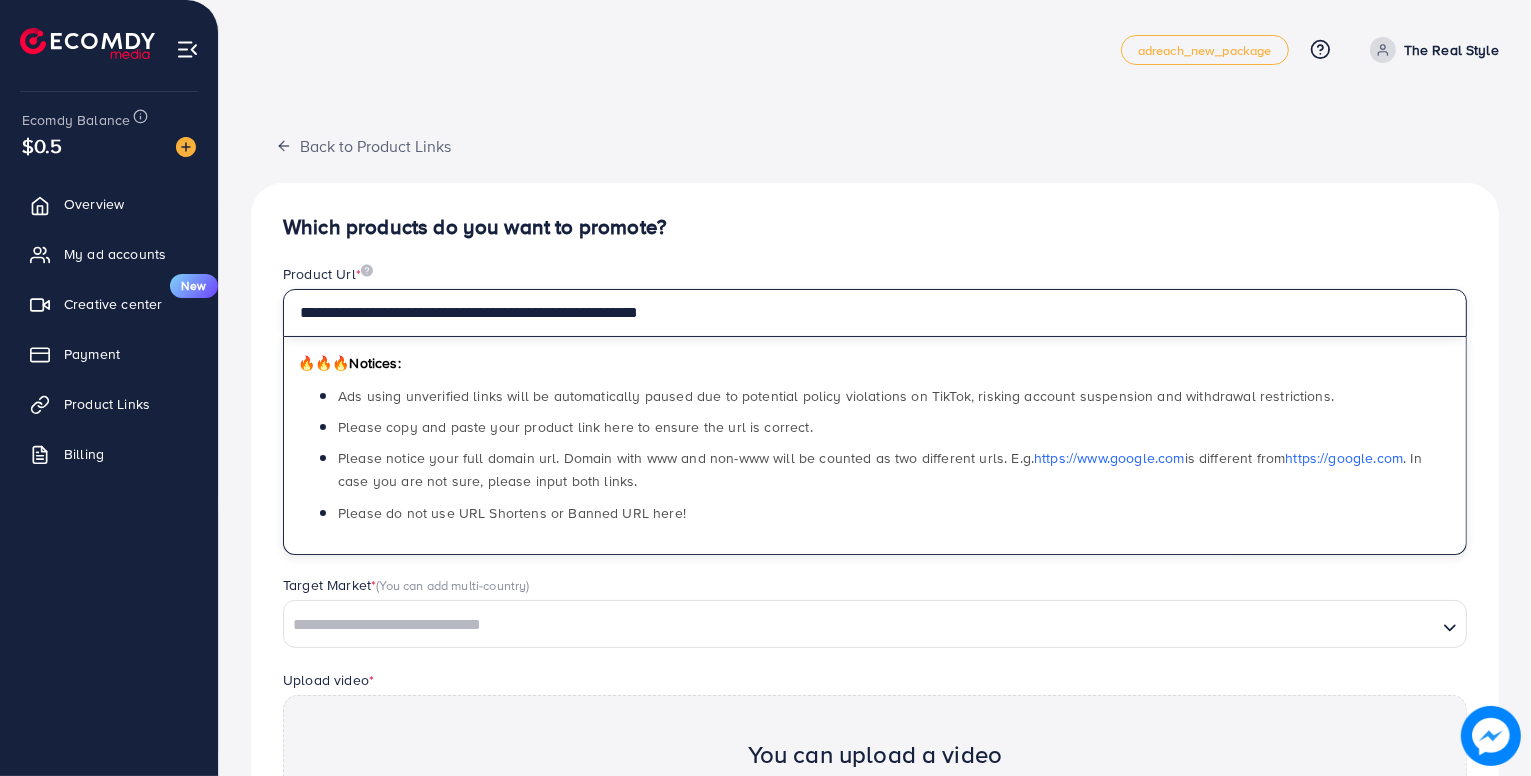 type on "**********" 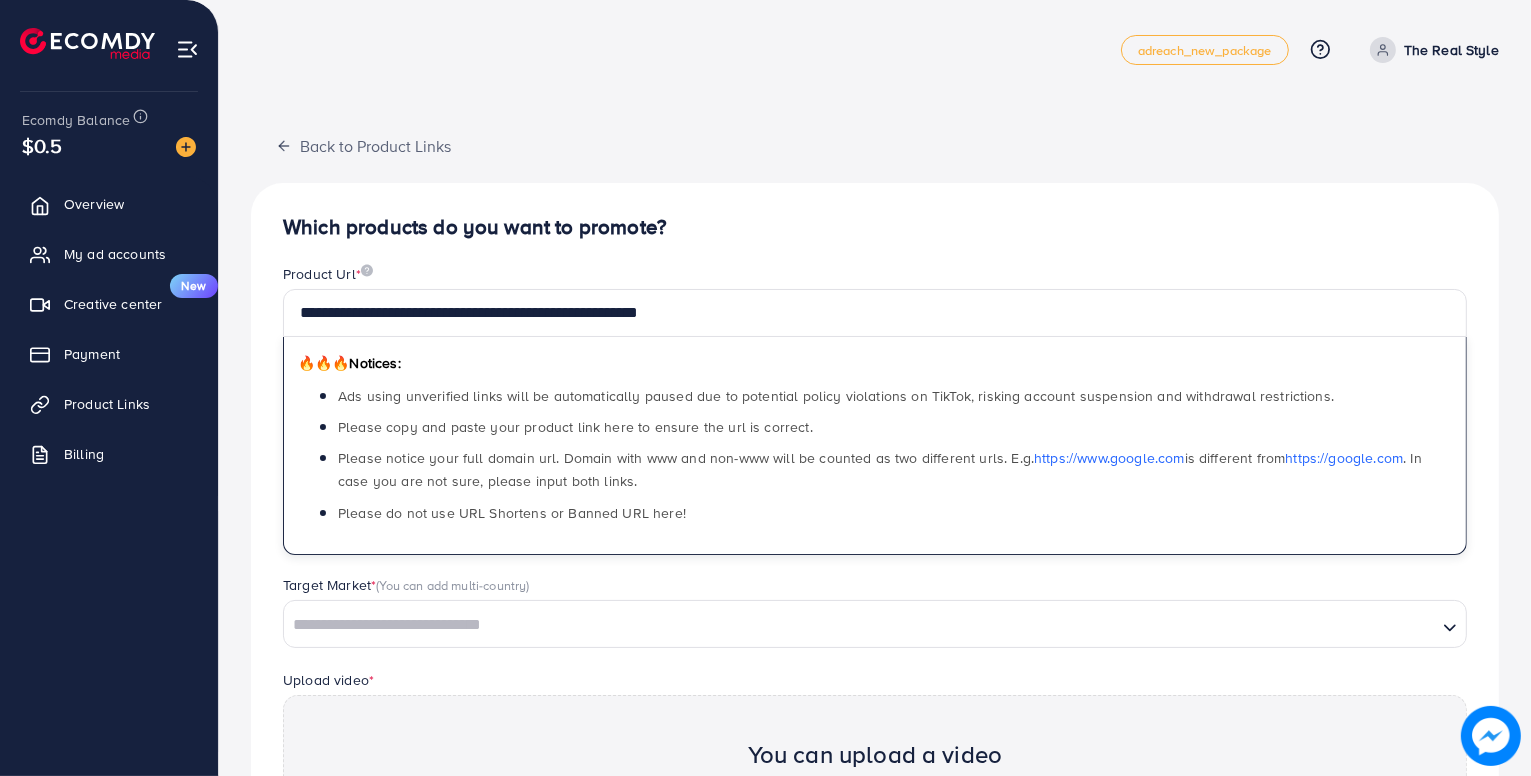 click on "**********" at bounding box center [875, 597] 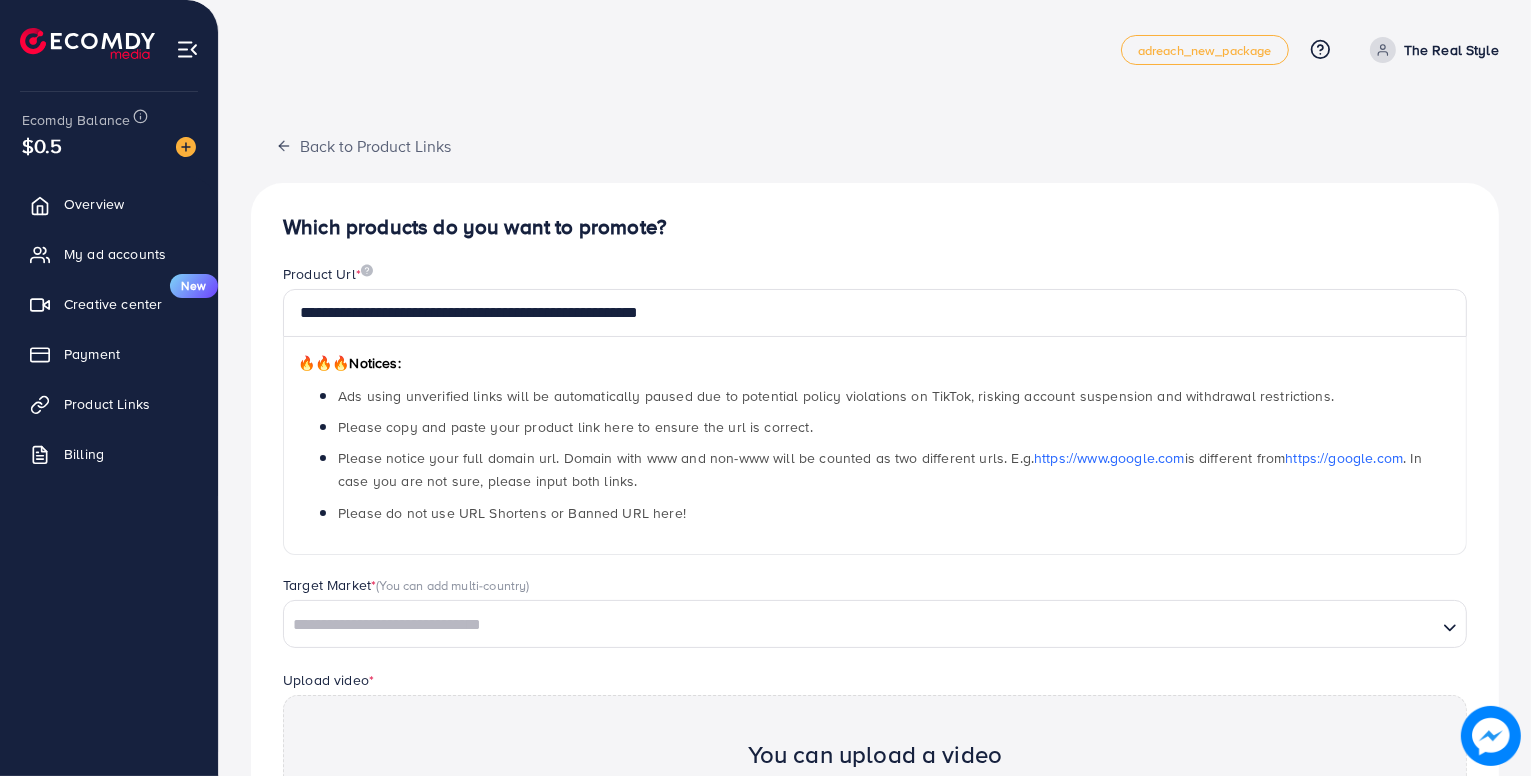 scroll, scrollTop: 324, scrollLeft: 0, axis: vertical 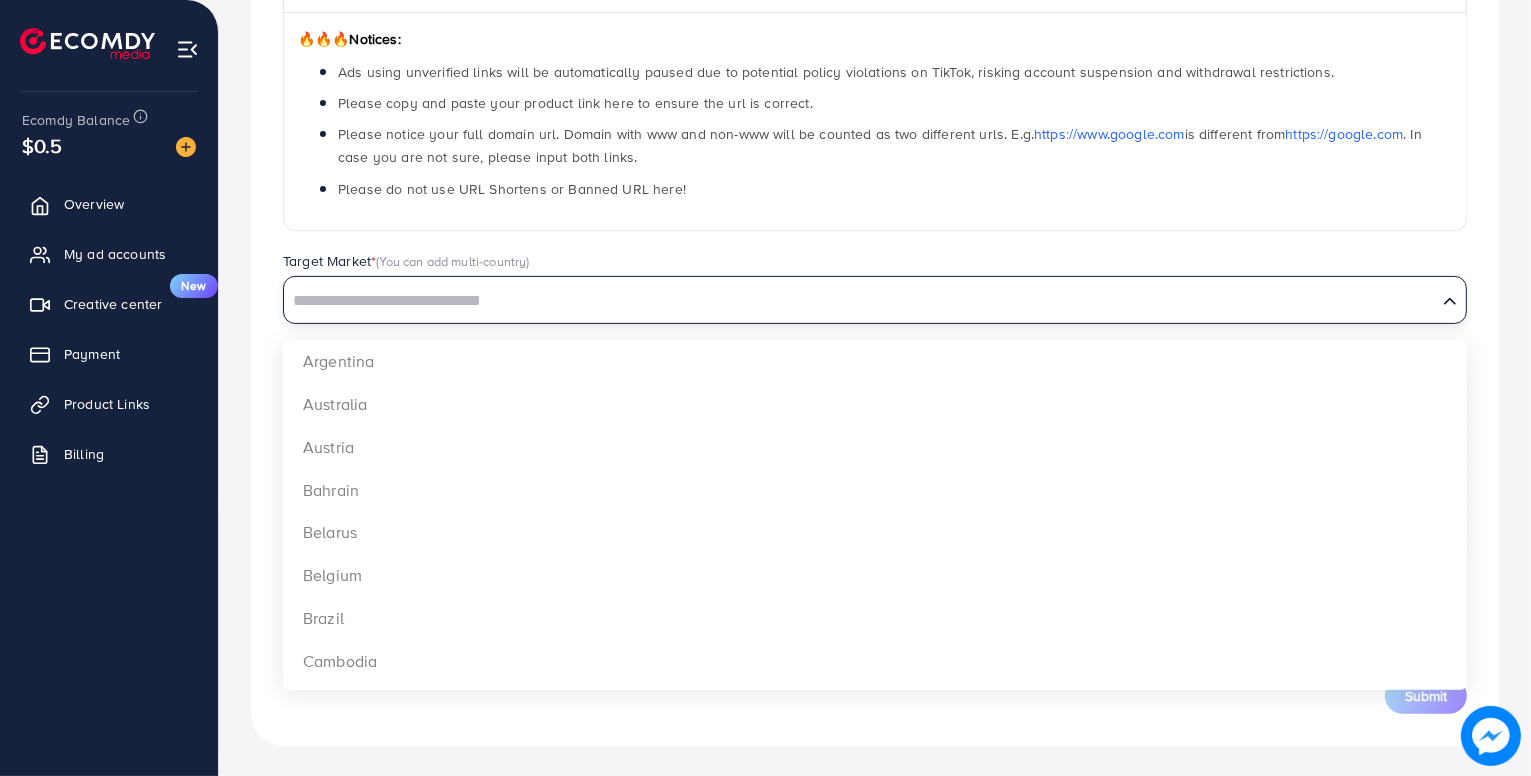 click at bounding box center (860, 301) 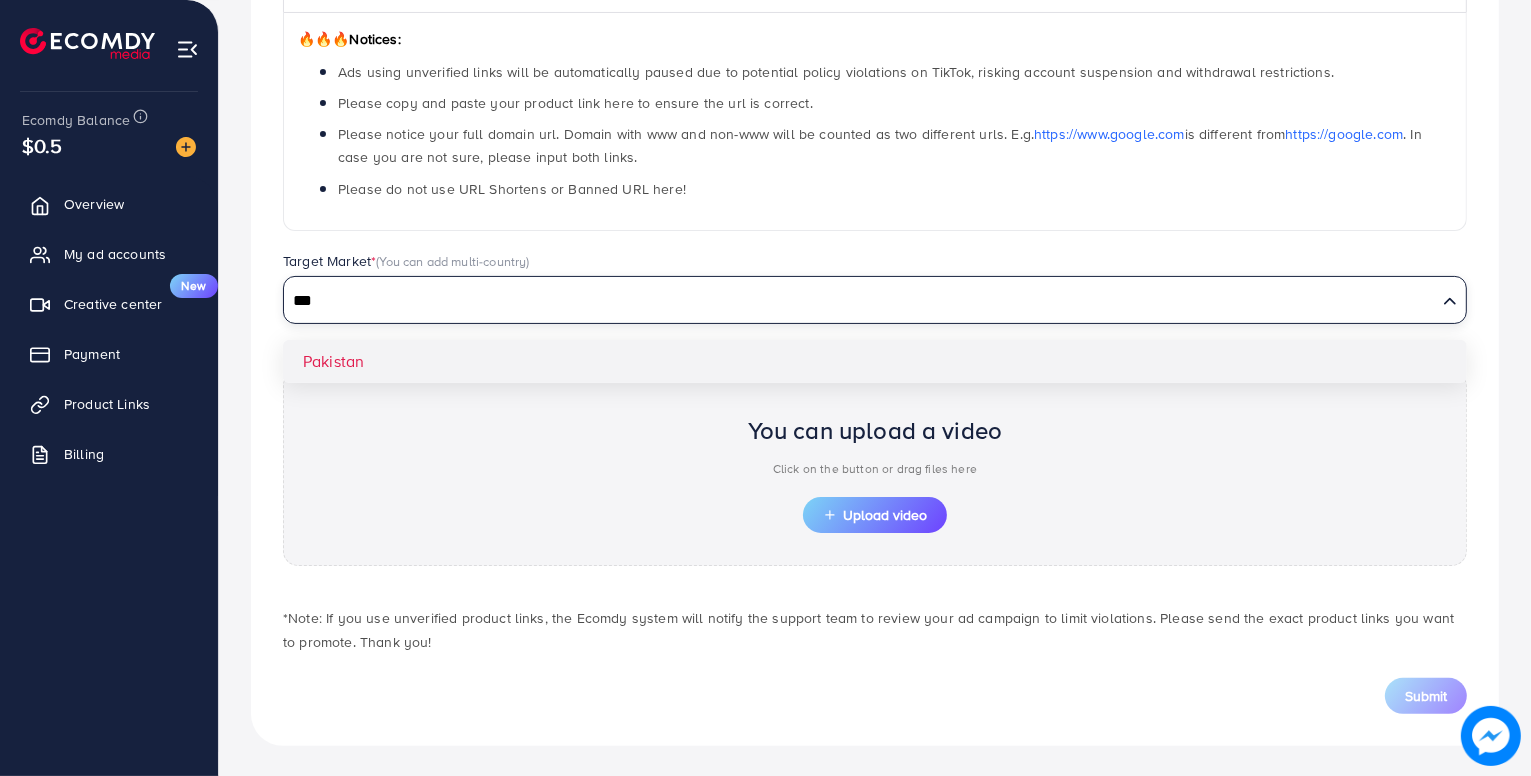 type on "***" 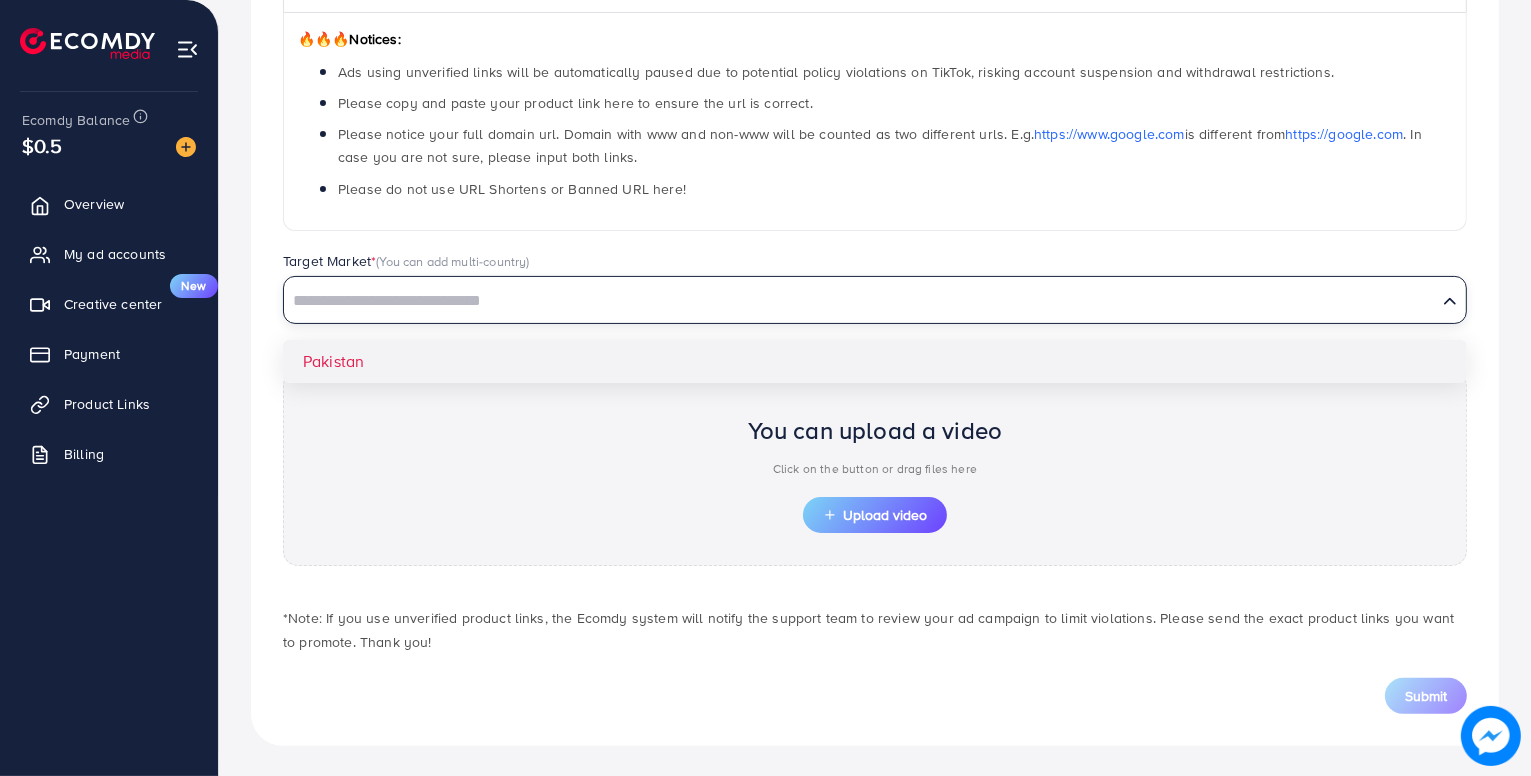 click on "**********" at bounding box center [875, 302] 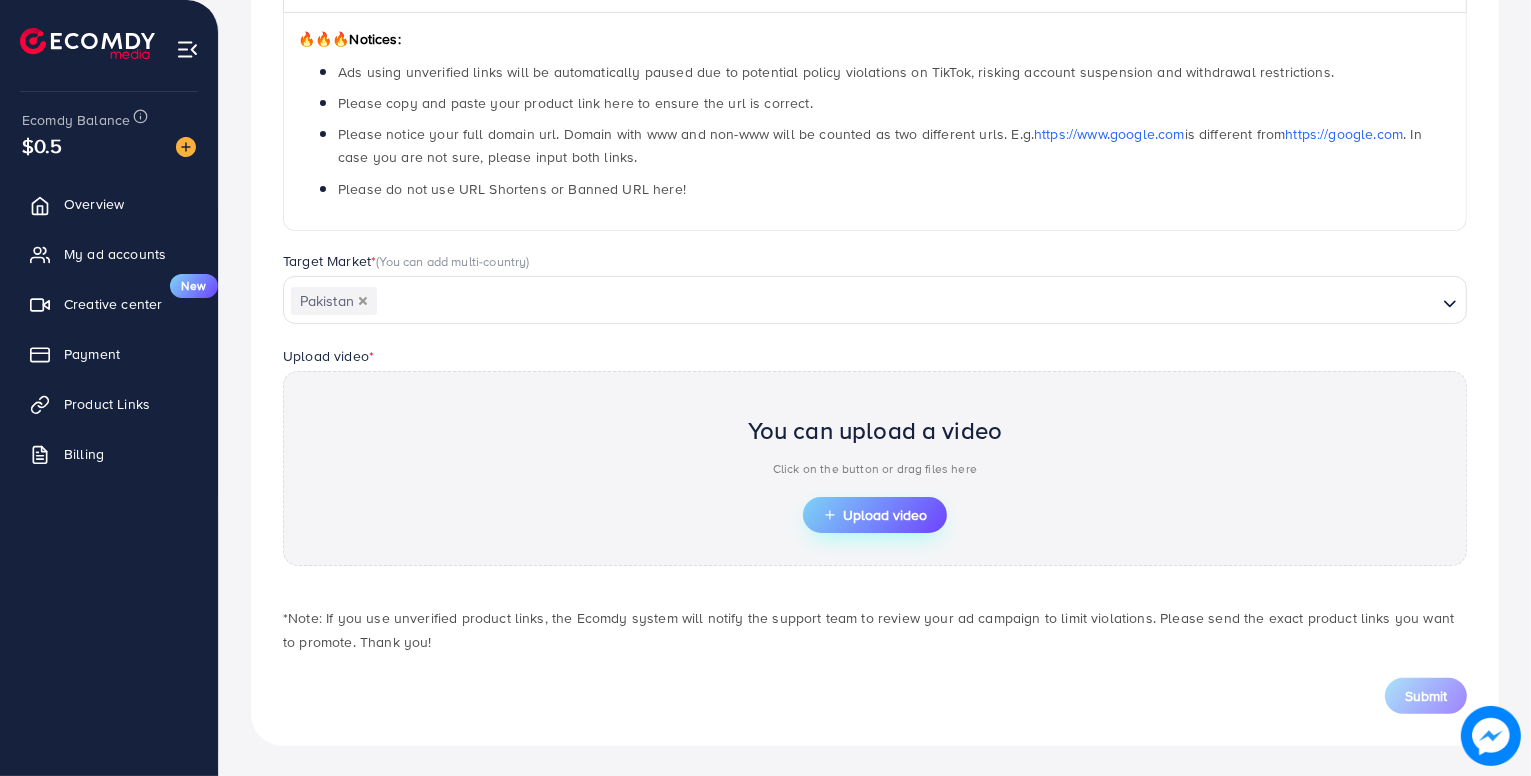 click on "Upload video" at bounding box center (875, 515) 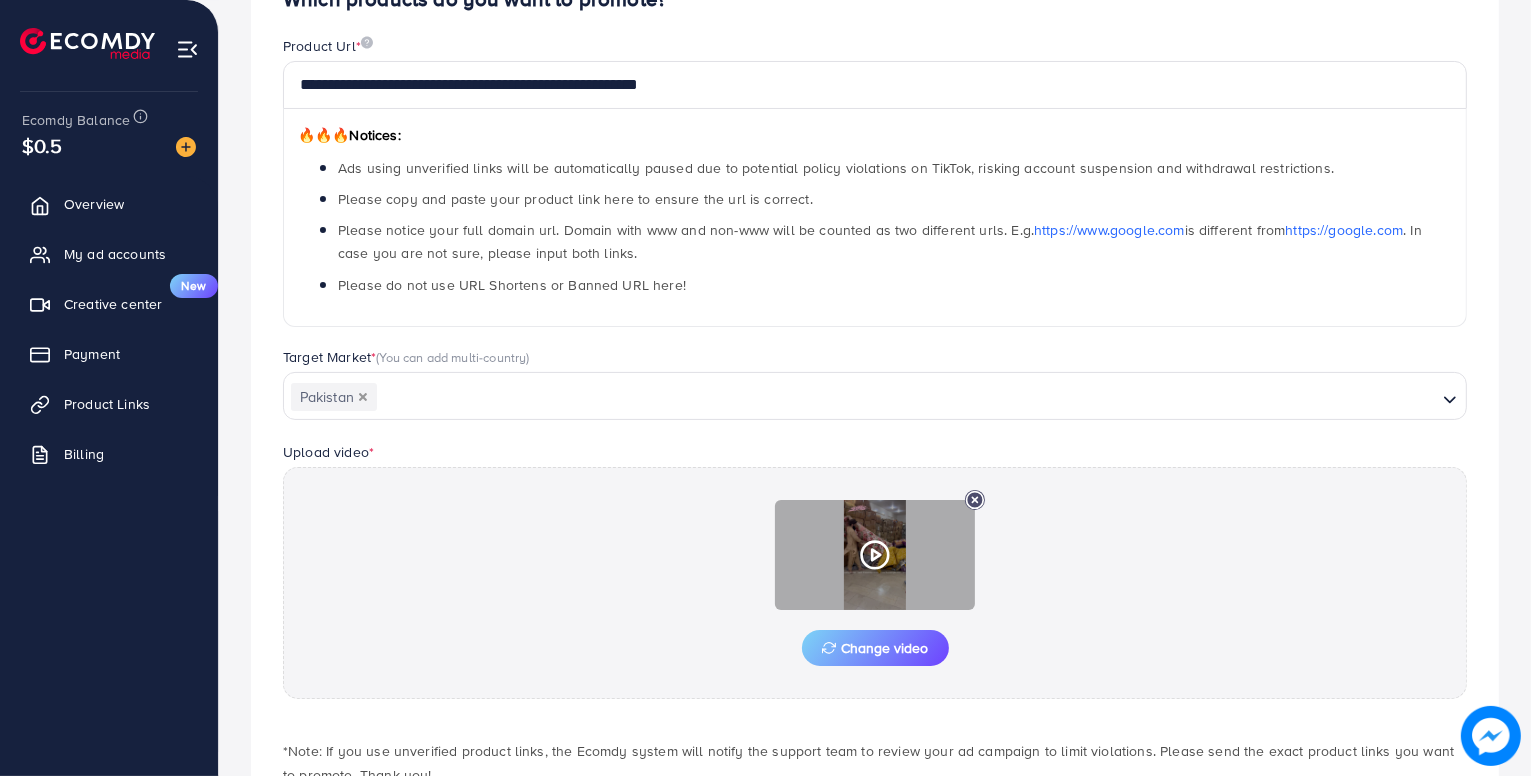 scroll, scrollTop: 361, scrollLeft: 0, axis: vertical 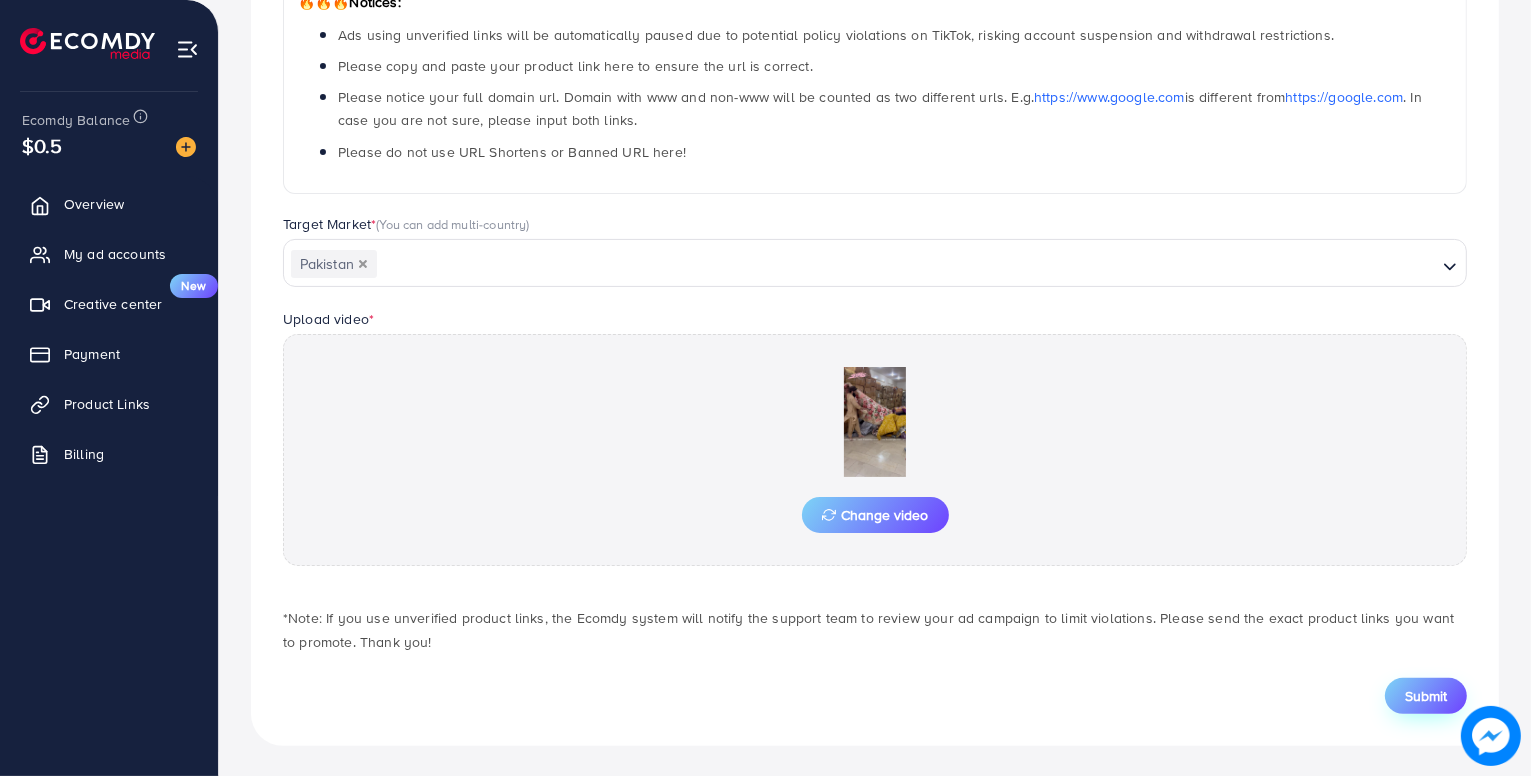 click on "Submit" at bounding box center [1426, 696] 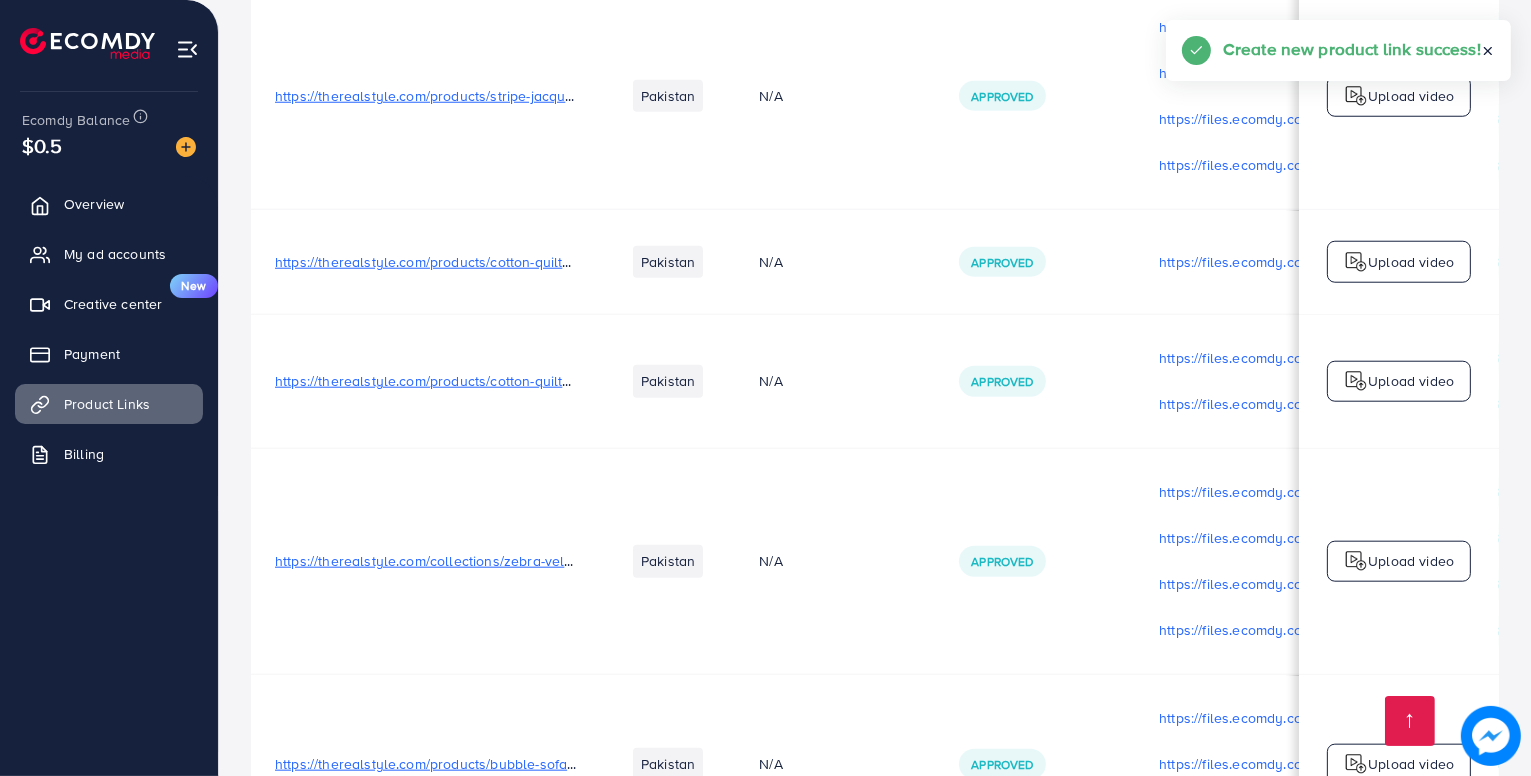 scroll, scrollTop: 2591, scrollLeft: 0, axis: vertical 